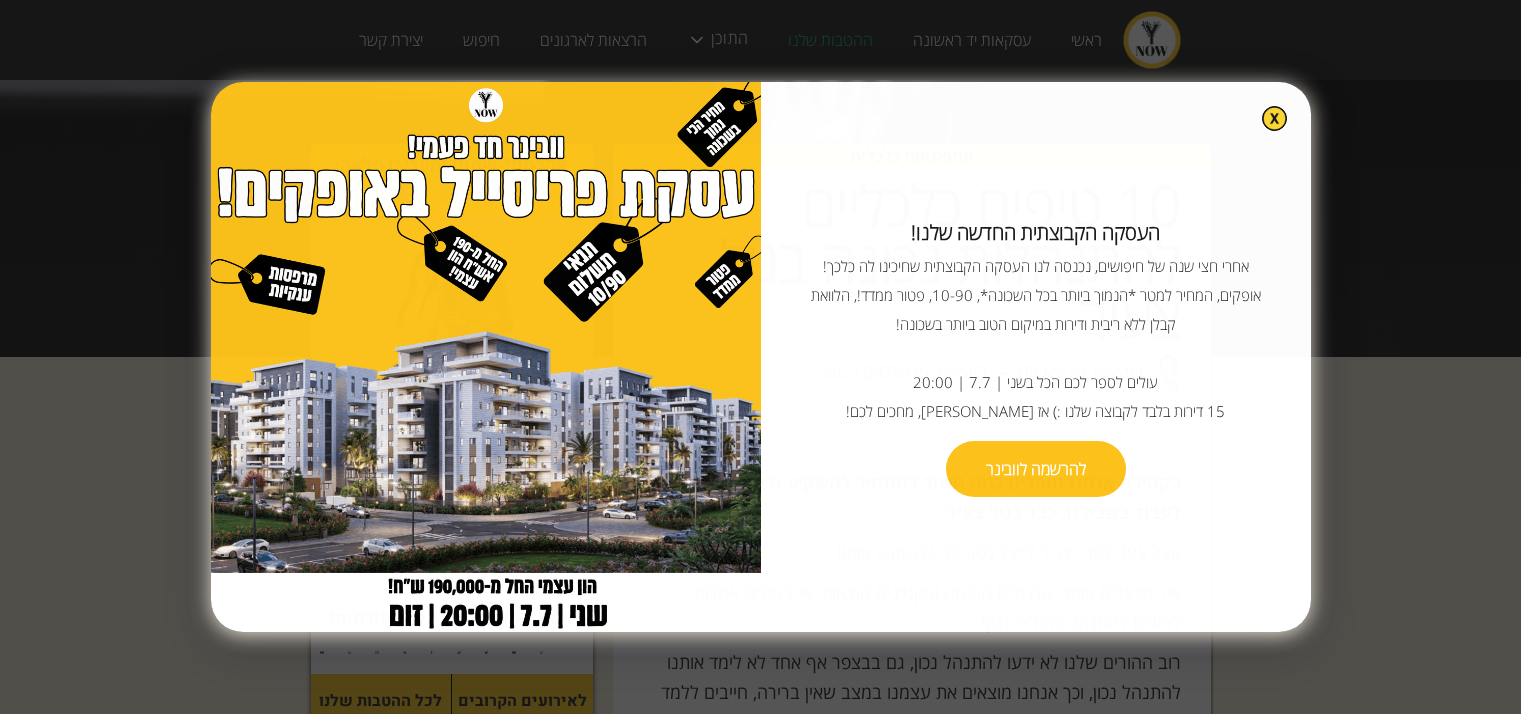 scroll, scrollTop: 0, scrollLeft: 0, axis: both 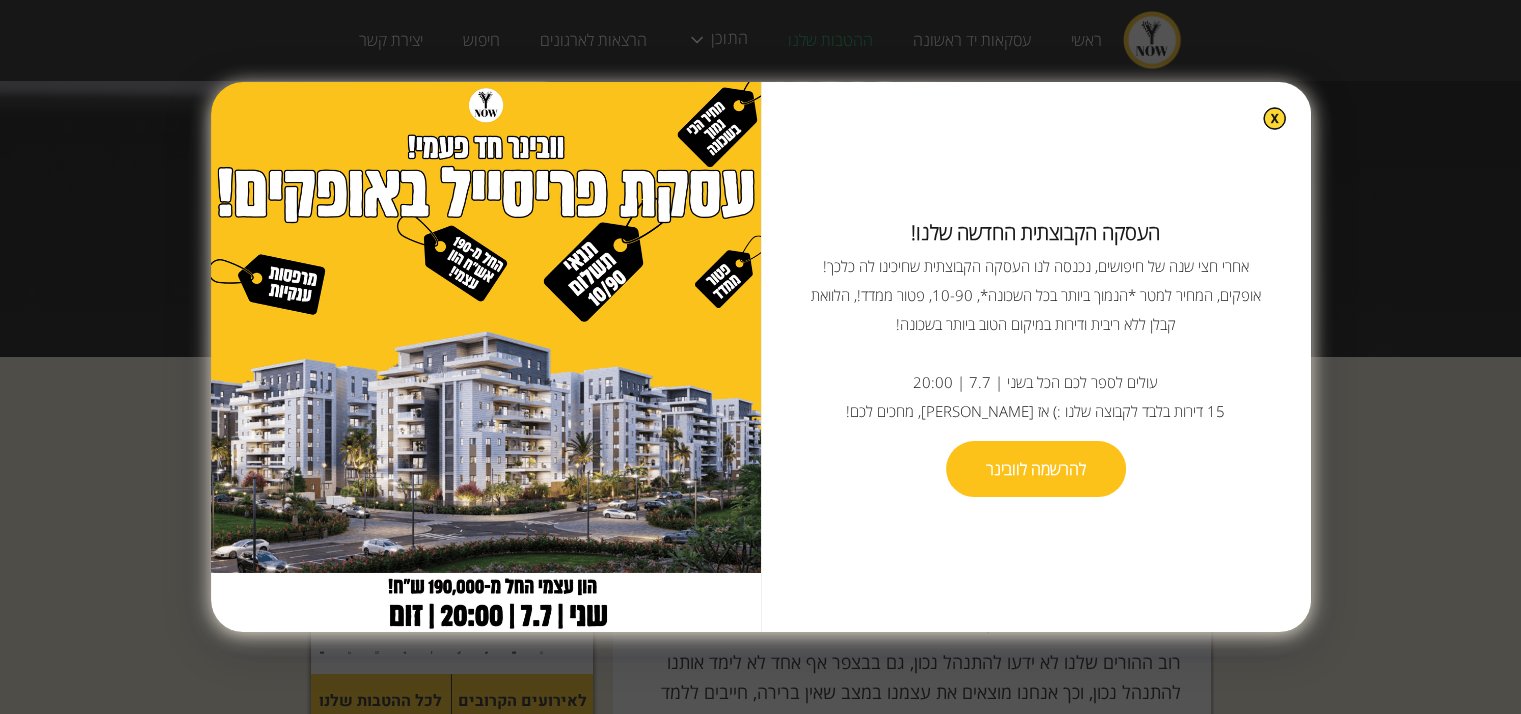 click at bounding box center [1274, 118] 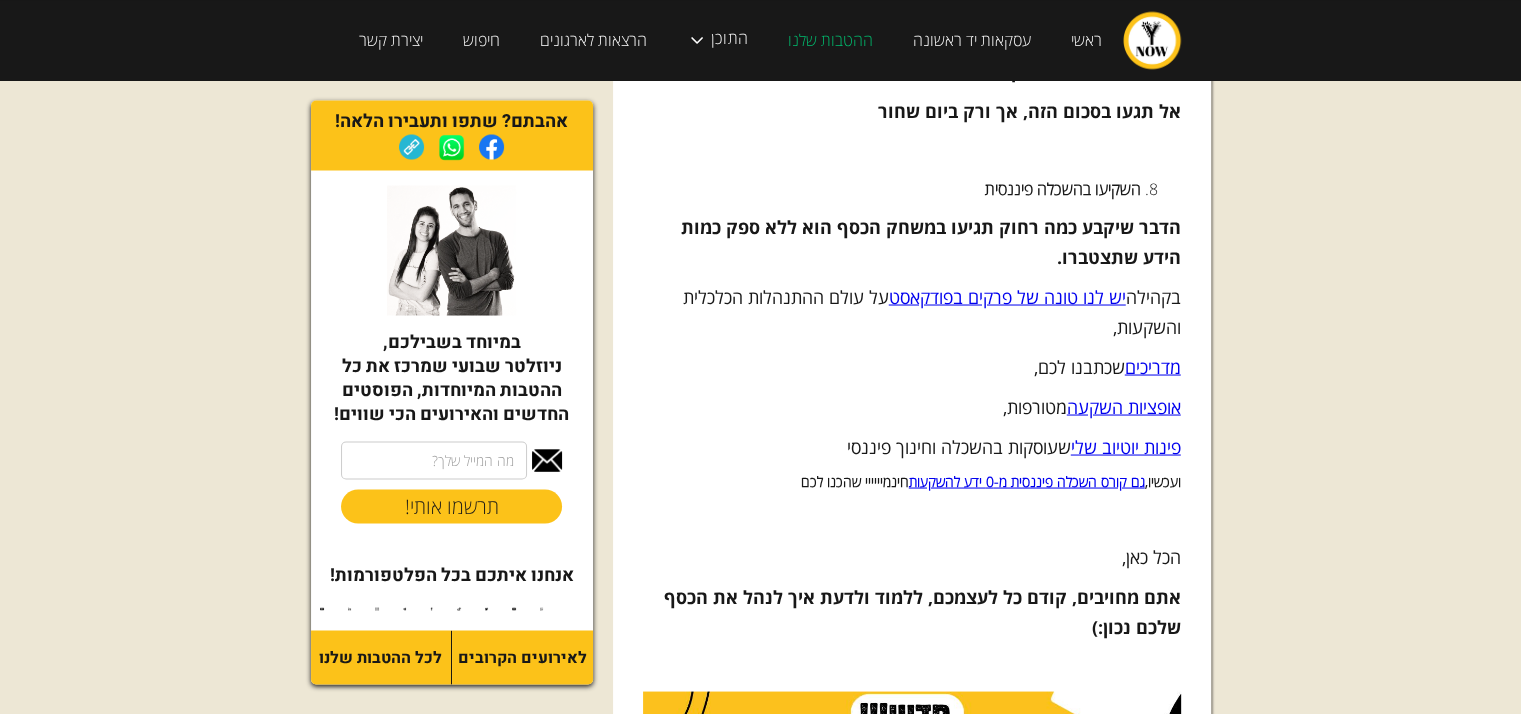 scroll, scrollTop: 3600, scrollLeft: 0, axis: vertical 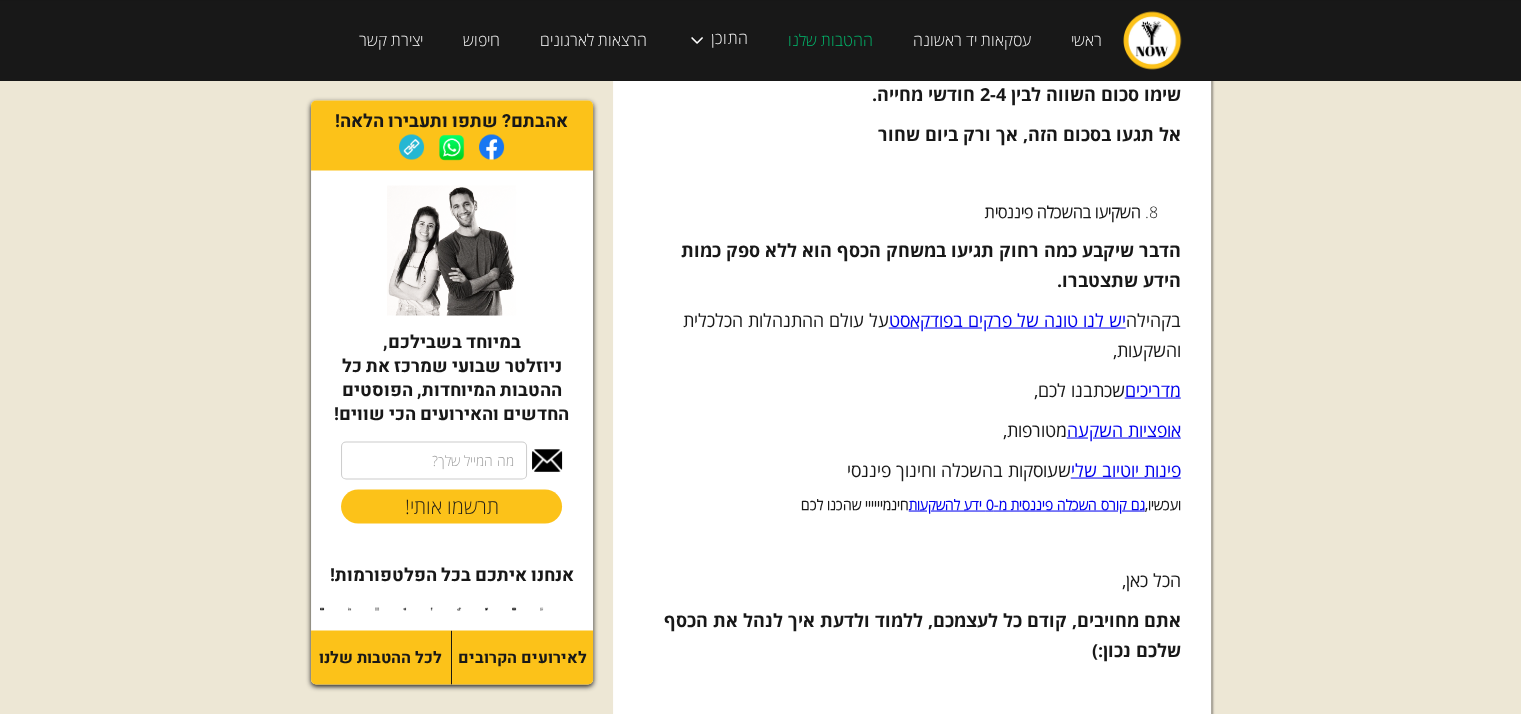 click on "גם קורס השכלה פיננסית מ-0 ידע להשקעות" at bounding box center (1027, 503) 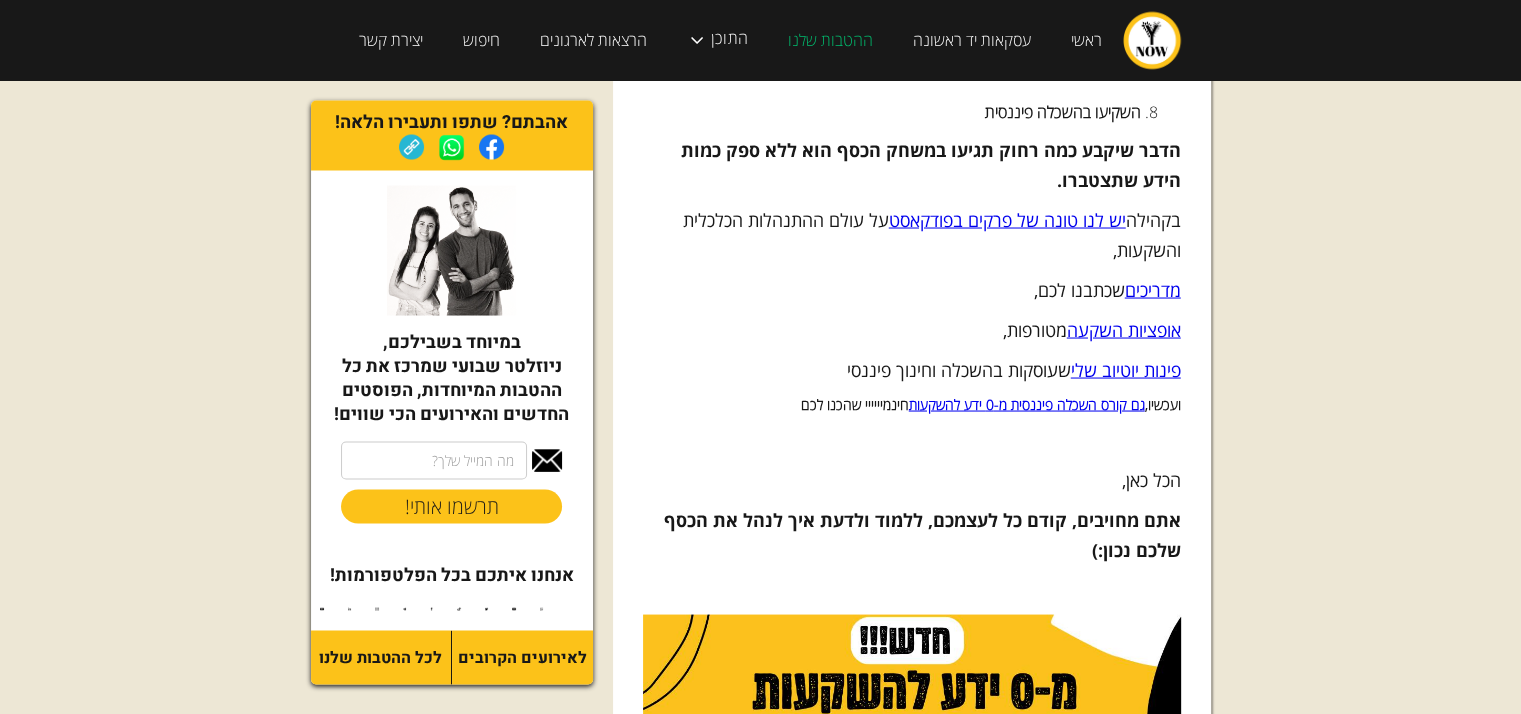 scroll, scrollTop: 3733, scrollLeft: 0, axis: vertical 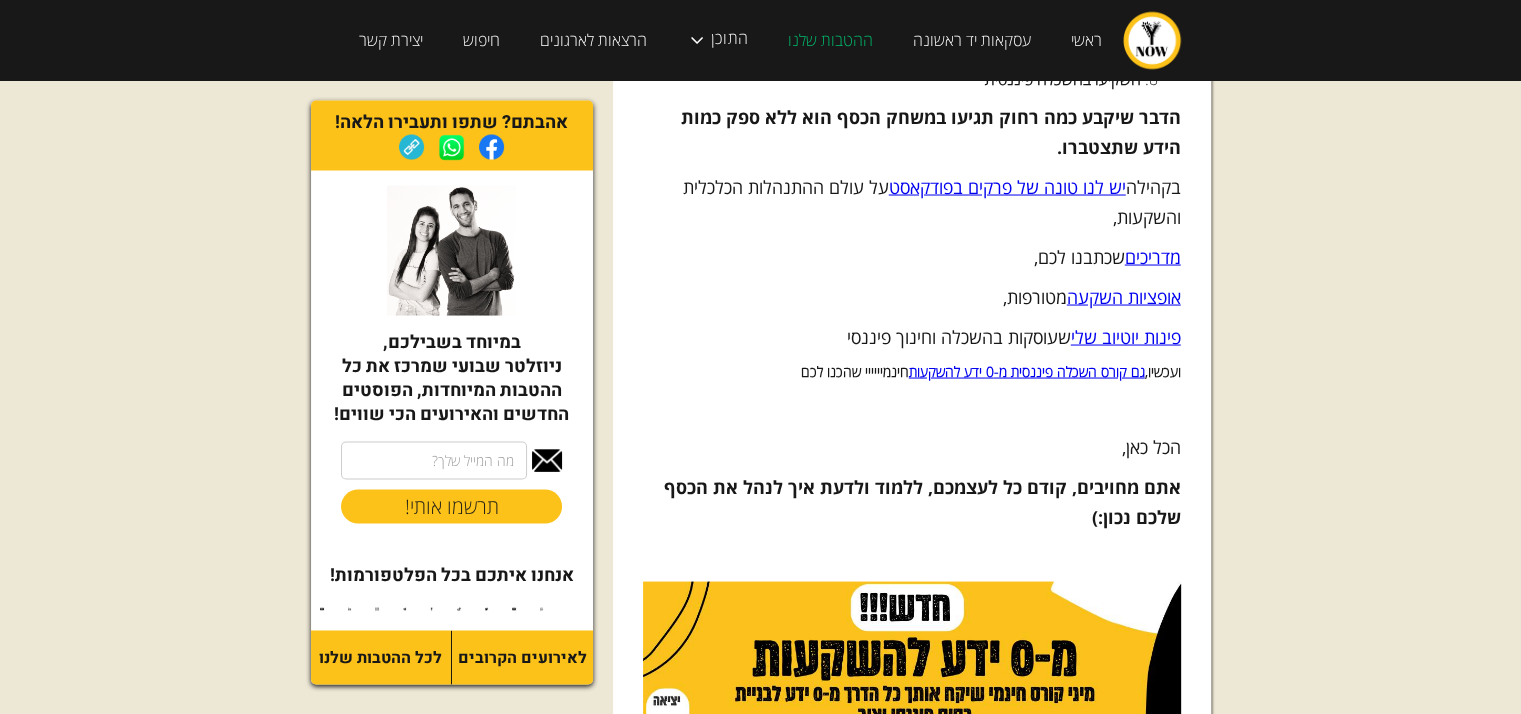click at bounding box center (912, 782) 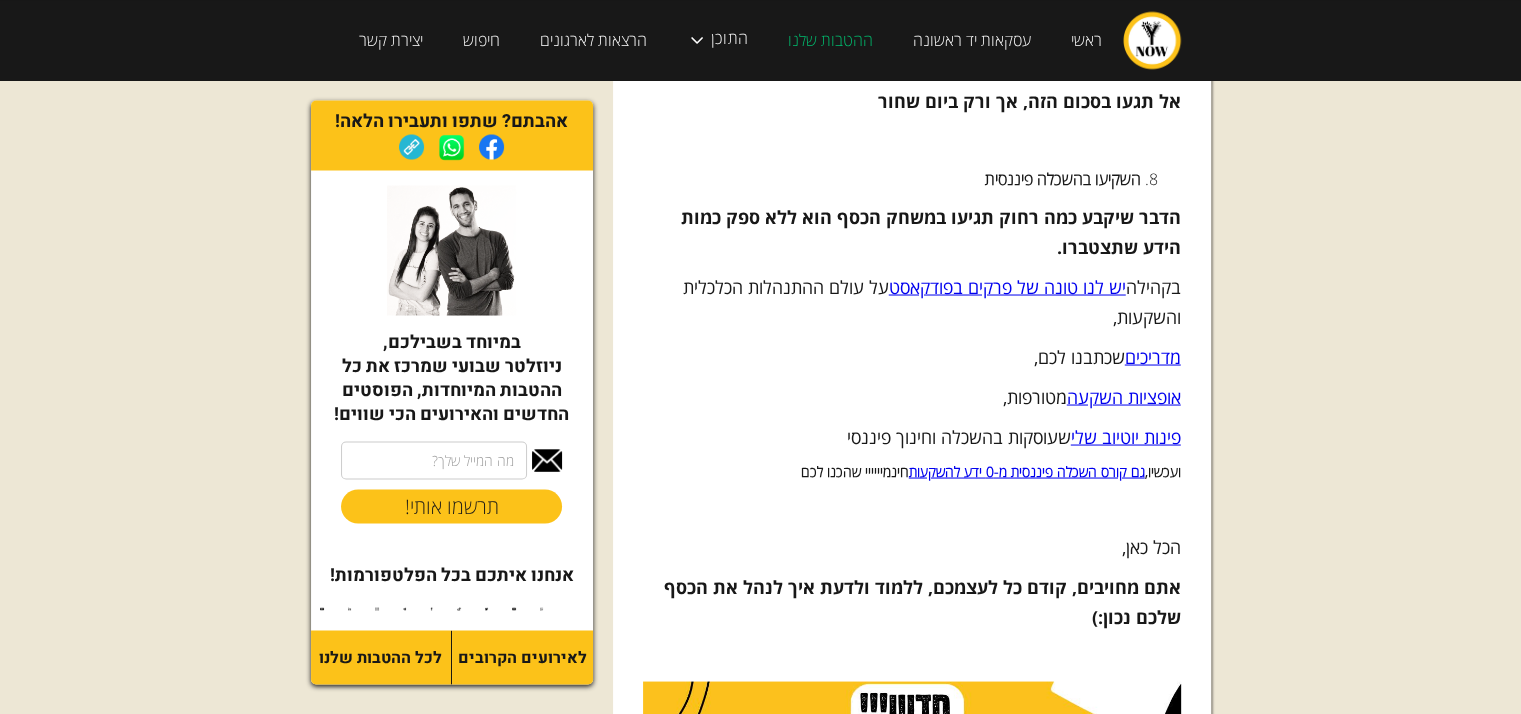scroll, scrollTop: 3533, scrollLeft: 0, axis: vertical 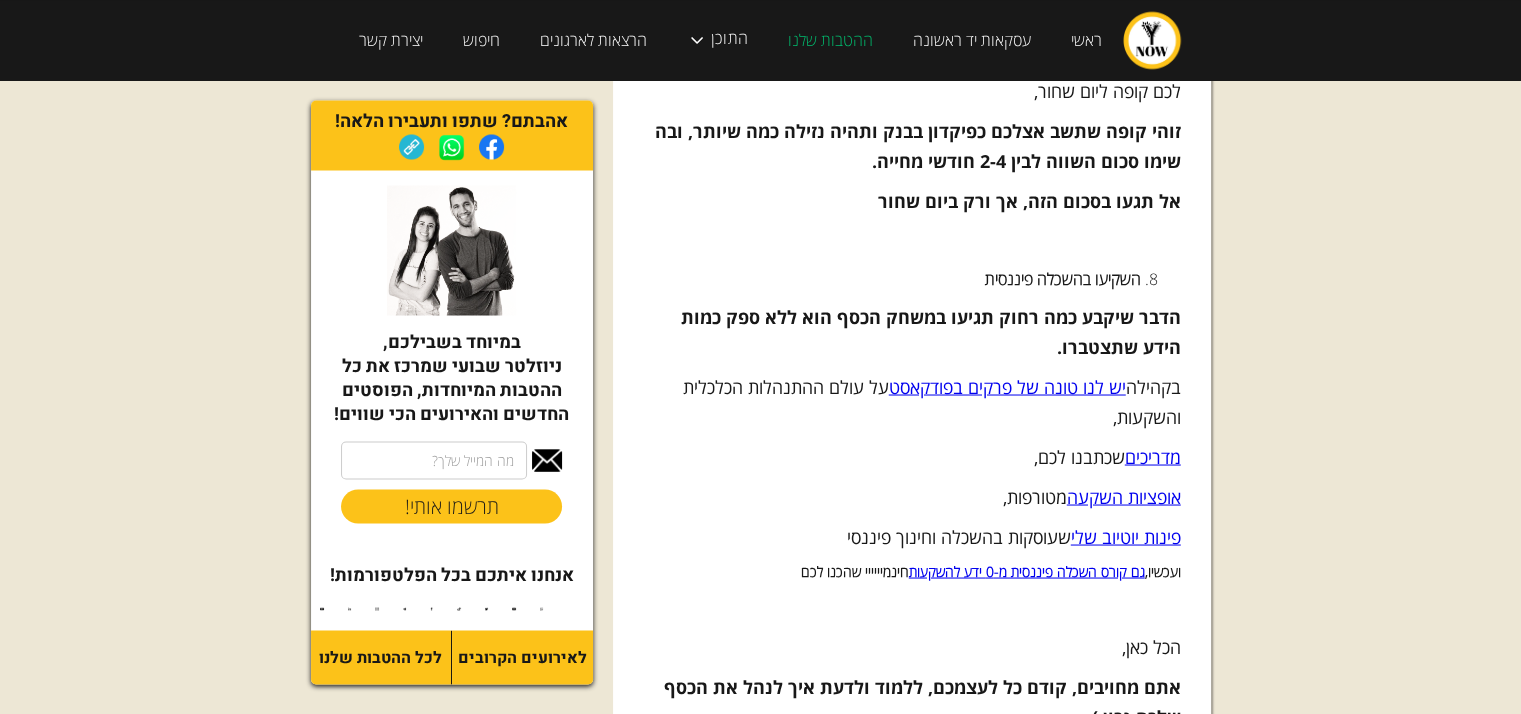click on "מדריכים" at bounding box center [1153, 456] 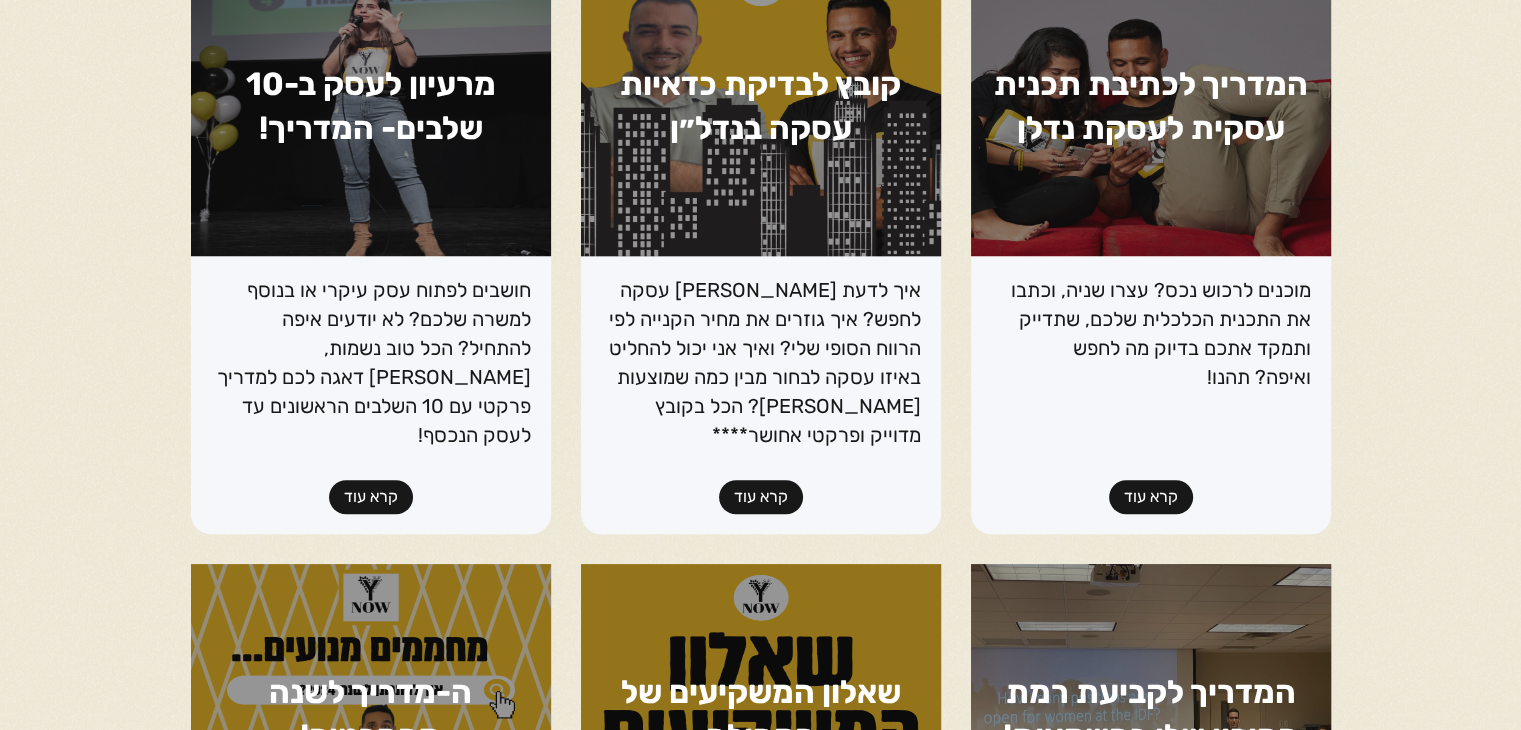 scroll, scrollTop: 1400, scrollLeft: 0, axis: vertical 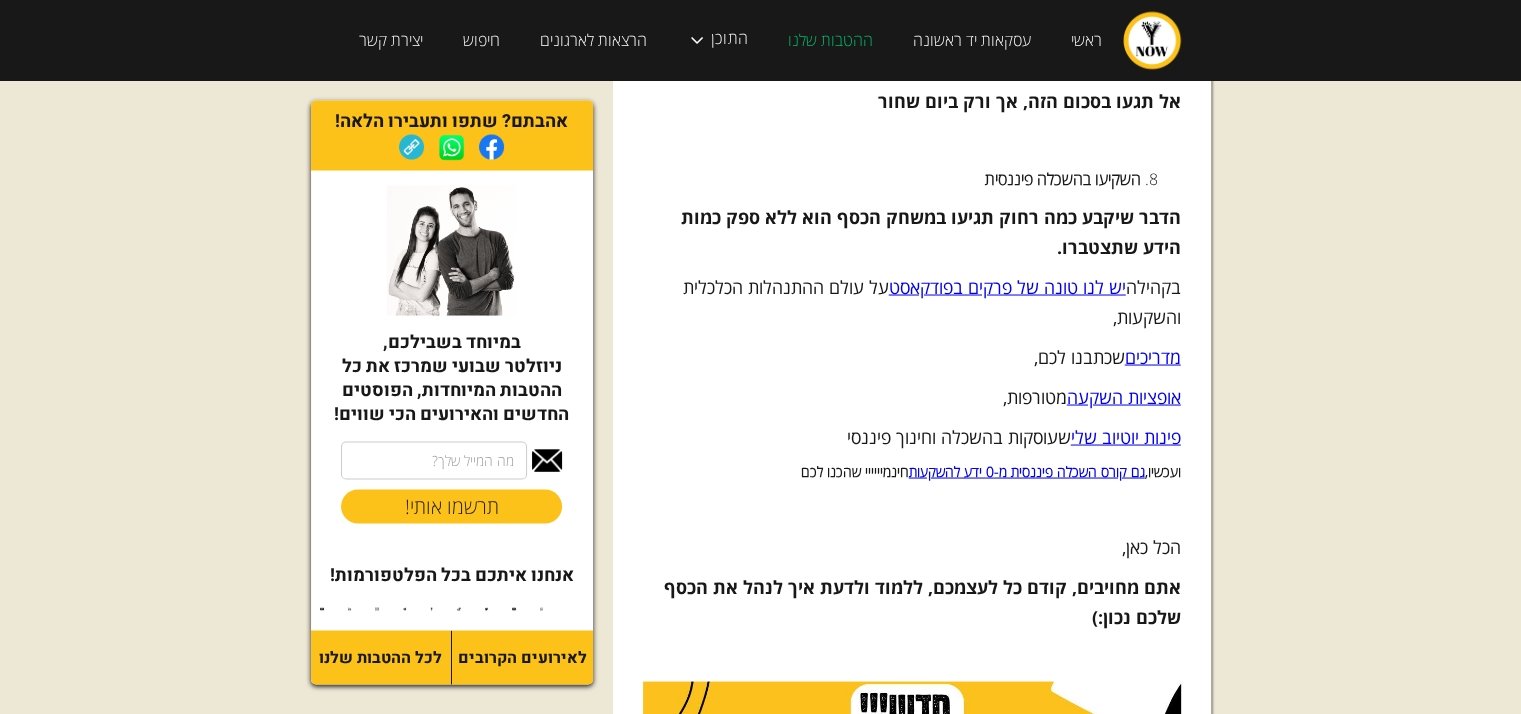 click on "אופציות השקעה" at bounding box center [1124, 396] 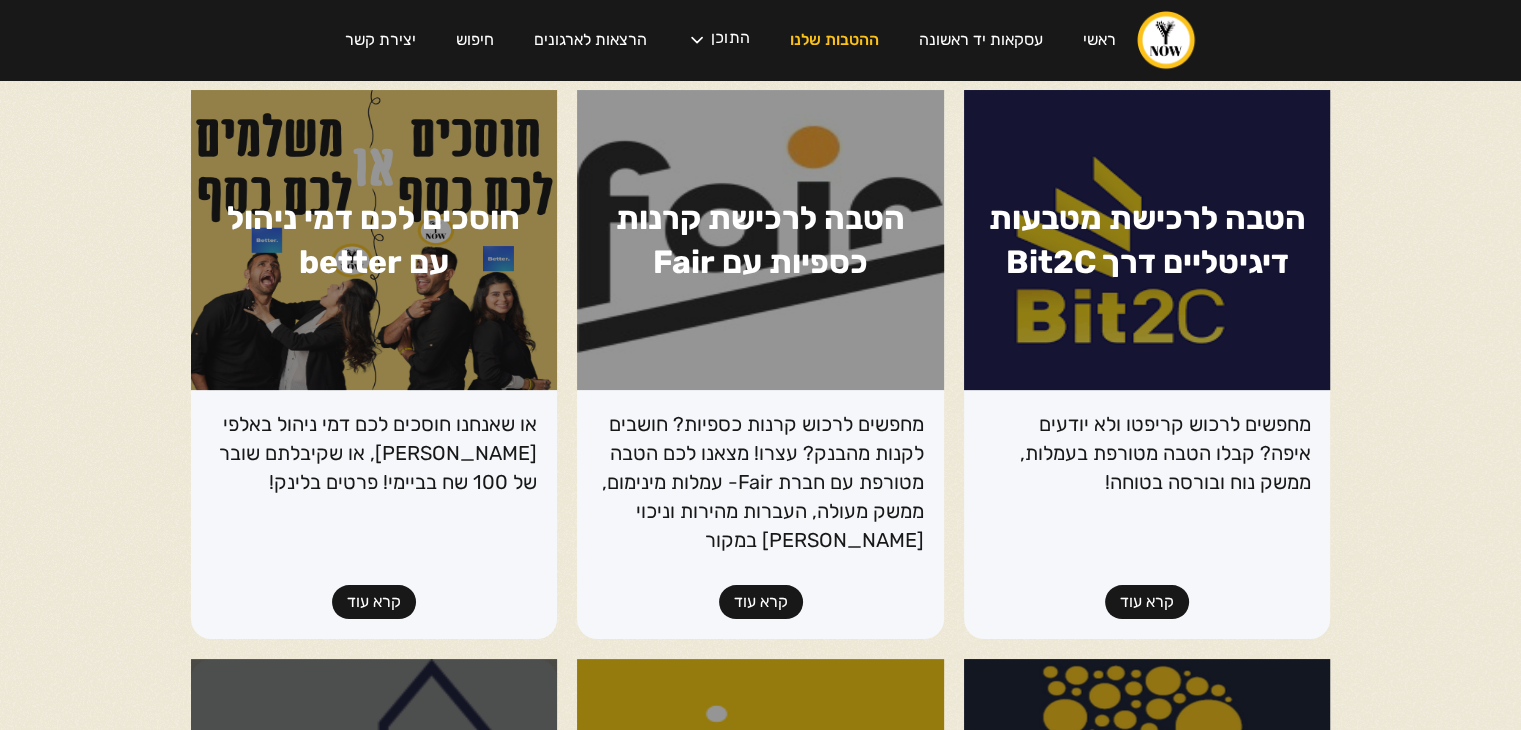 scroll, scrollTop: 400, scrollLeft: 0, axis: vertical 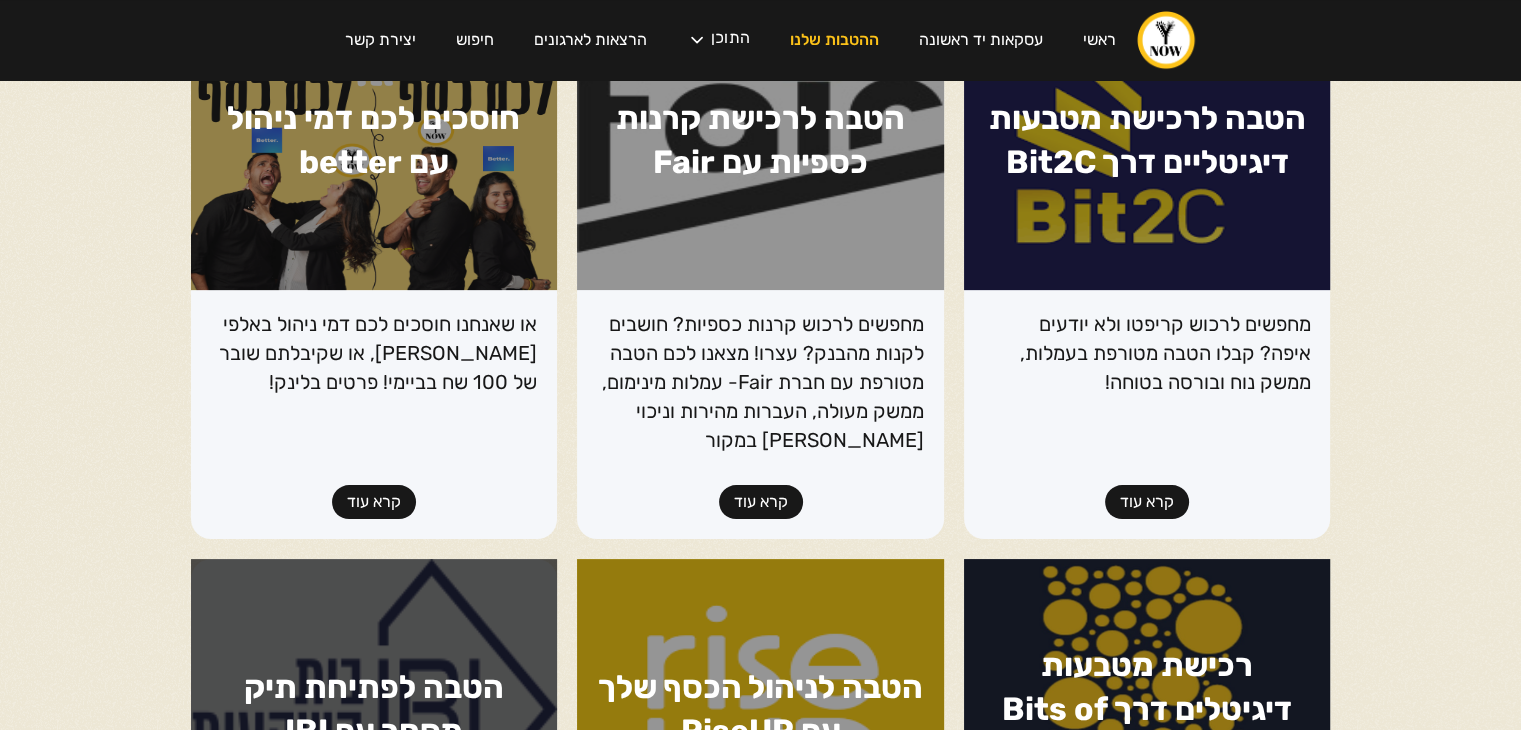 click on "קרא עוד" at bounding box center [1147, 502] 